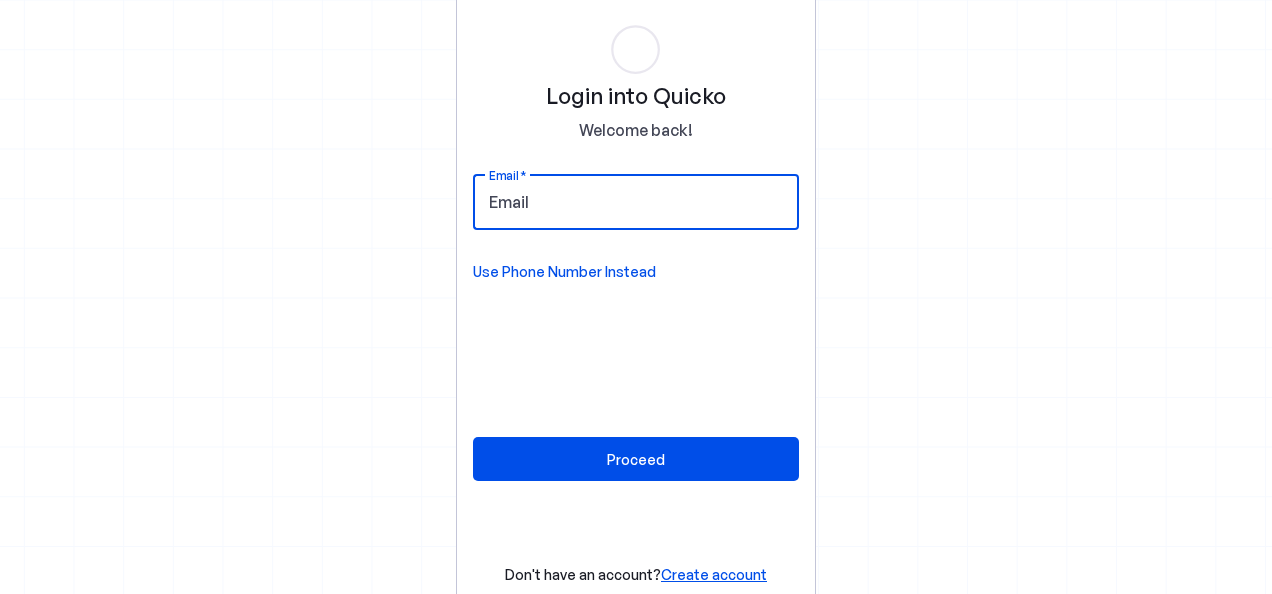 scroll, scrollTop: 0, scrollLeft: 0, axis: both 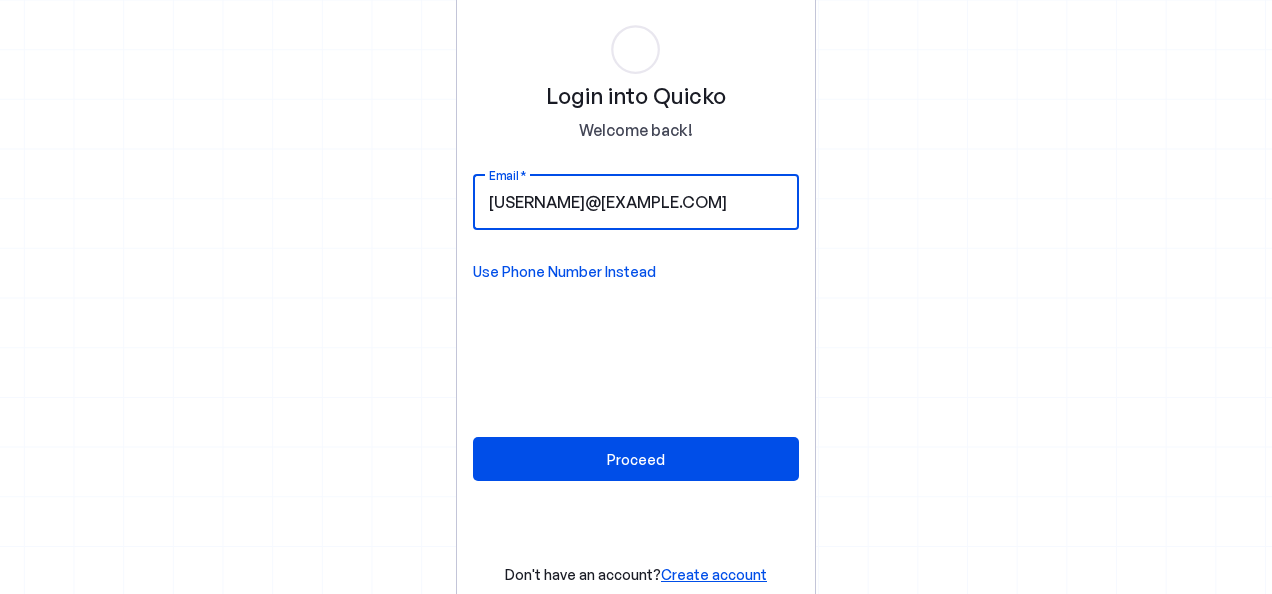 type on "[USERNAME]@[EXAMPLE.COM]" 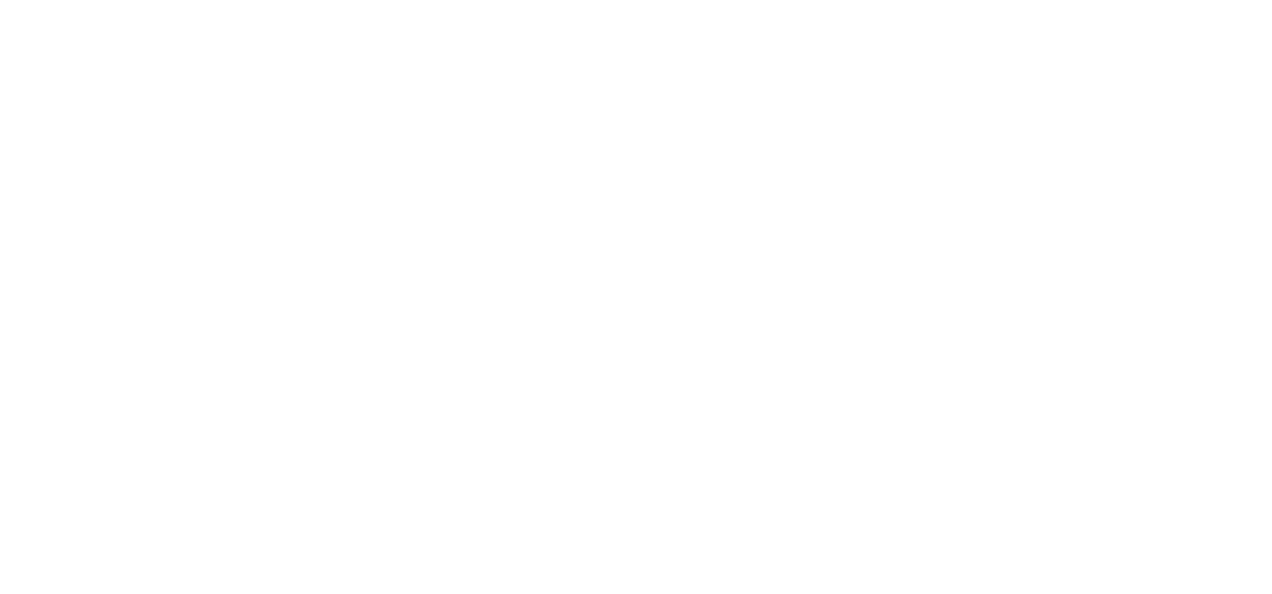 scroll, scrollTop: 0, scrollLeft: 0, axis: both 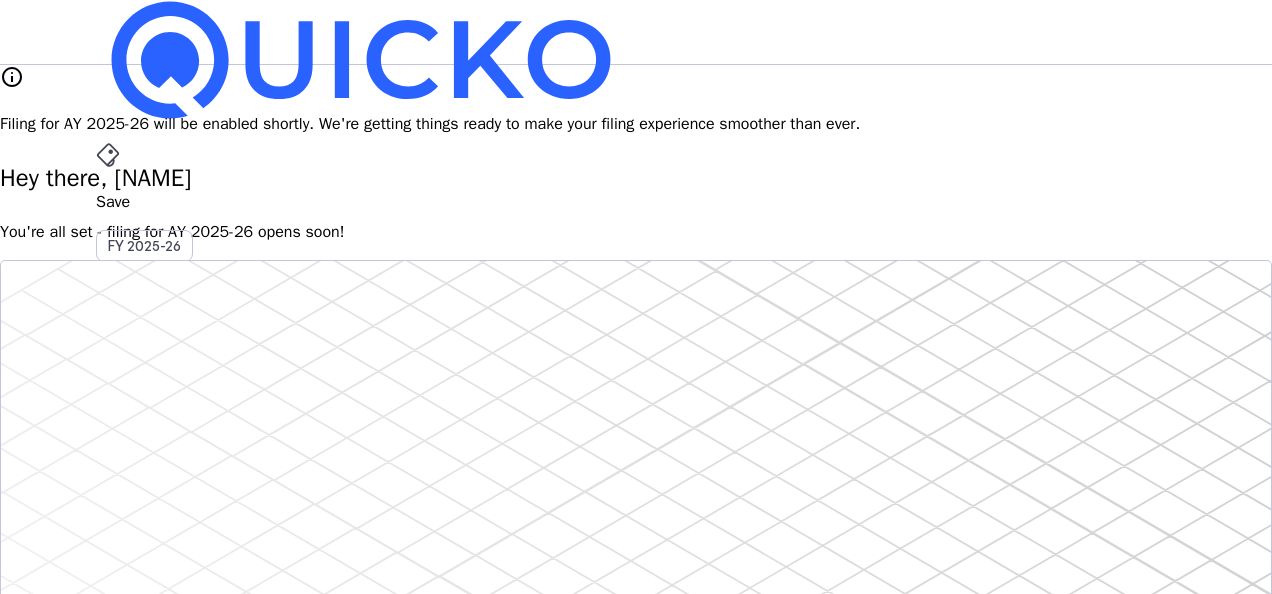 click on "AY 2025-26" at bounding box center (145, 452) 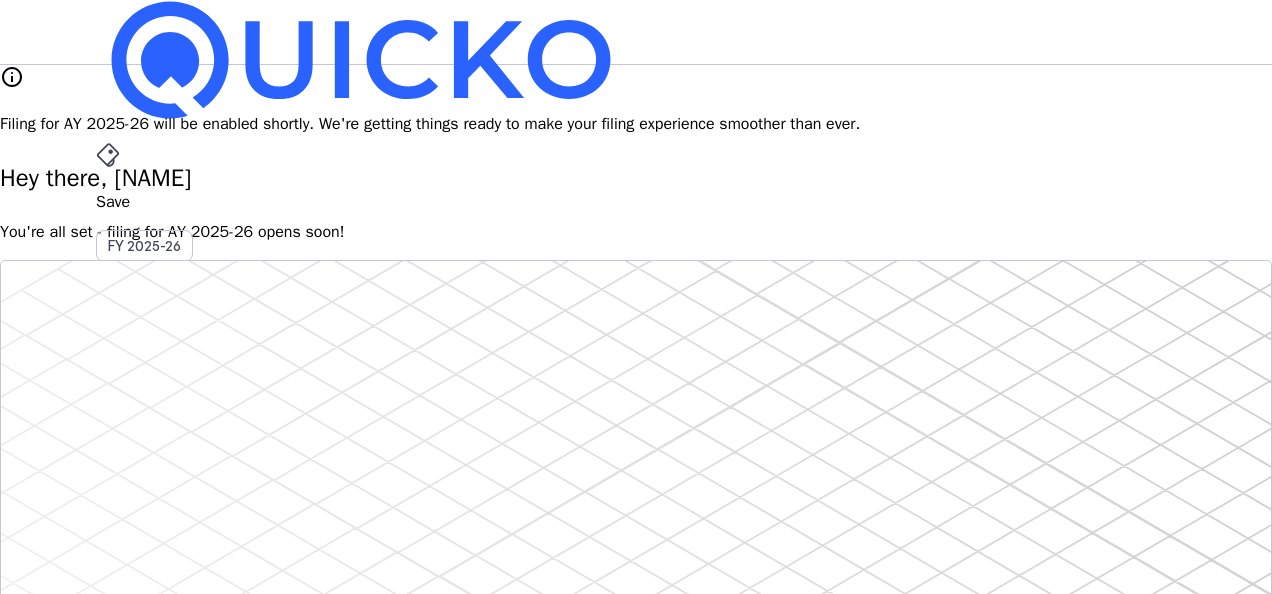 click on "[COMPANY_NAME]" at bounding box center (112, 587) 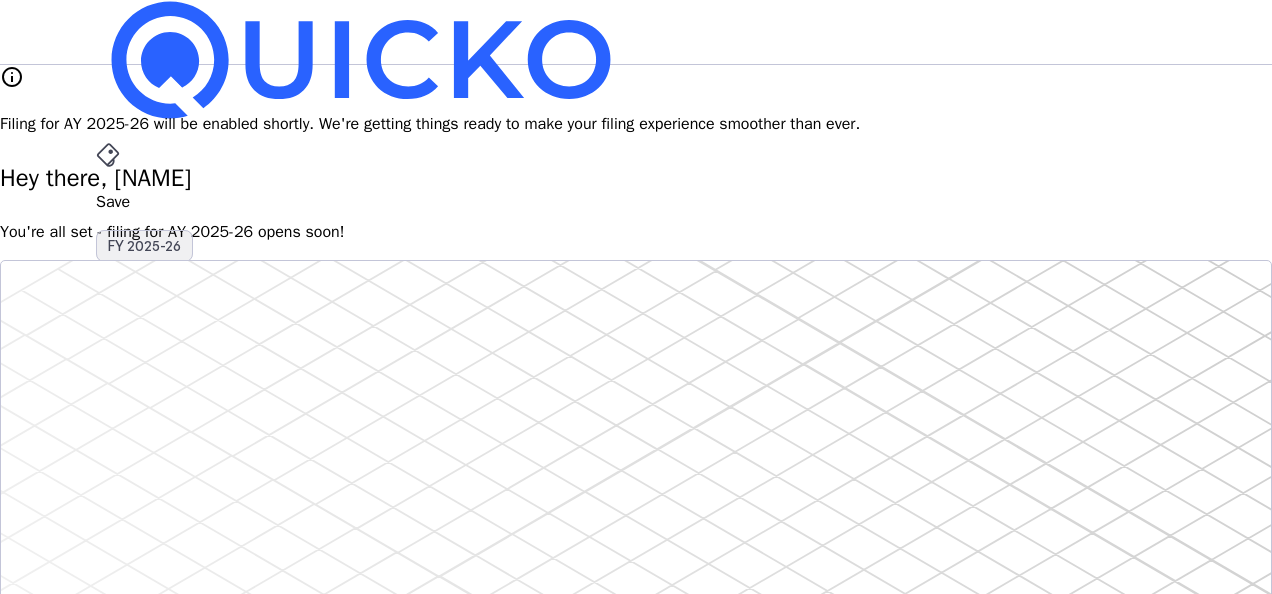 click on "FY 2025-26" at bounding box center (144, 246) 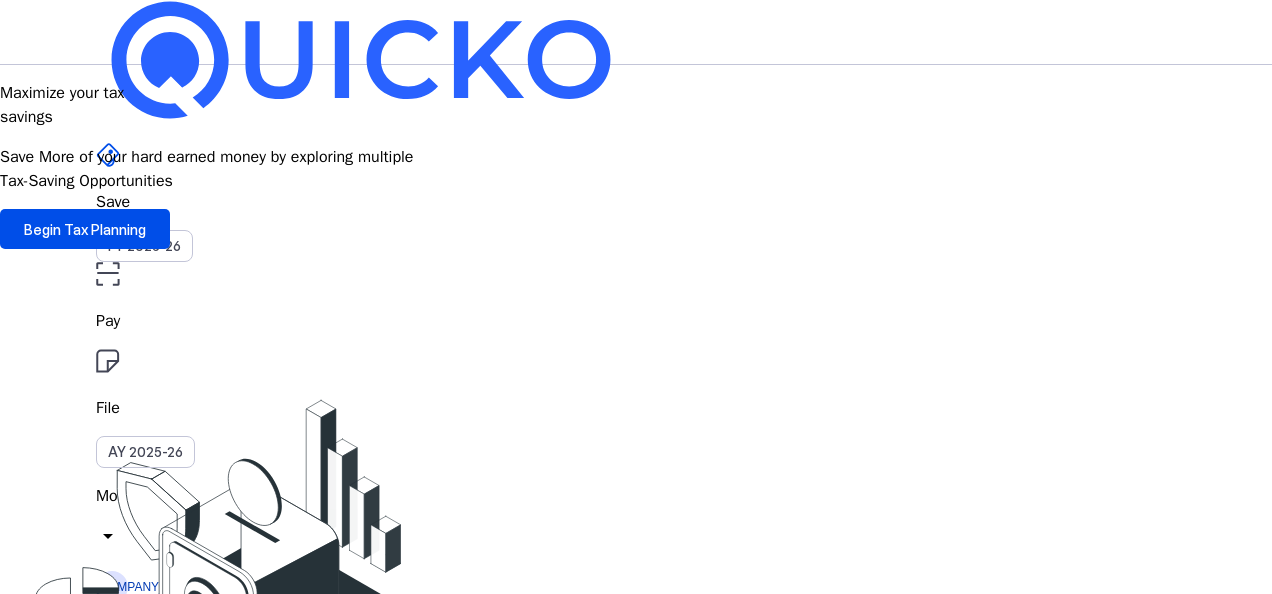 click on "Pay" at bounding box center [636, 321] 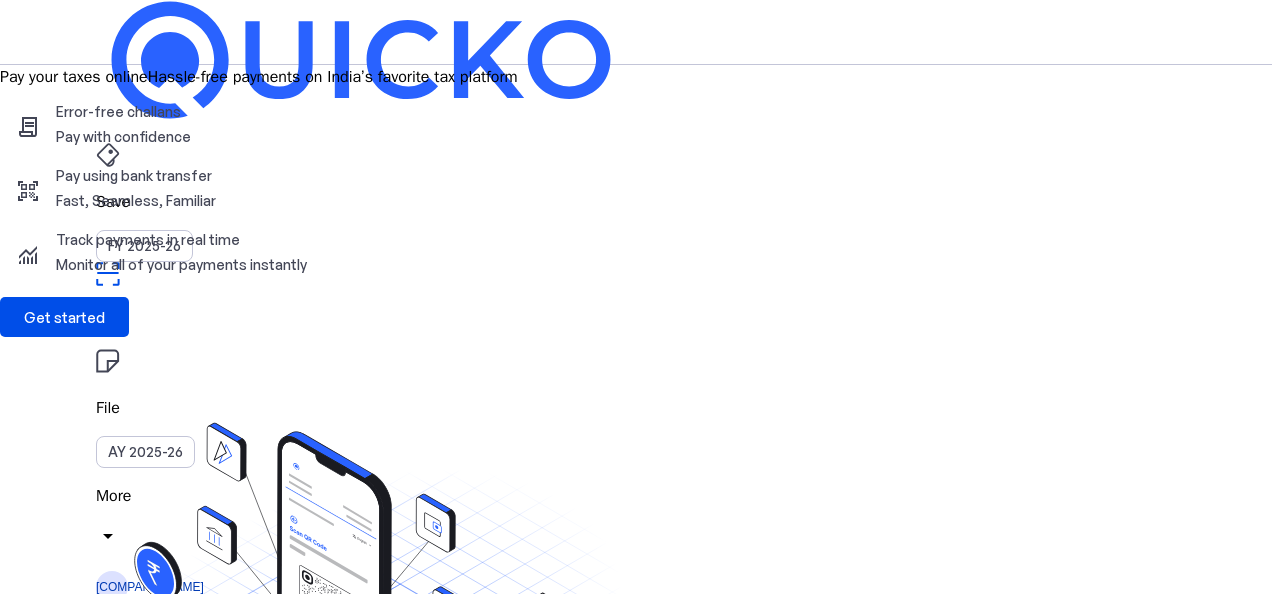 click on "File" at bounding box center (636, 202) 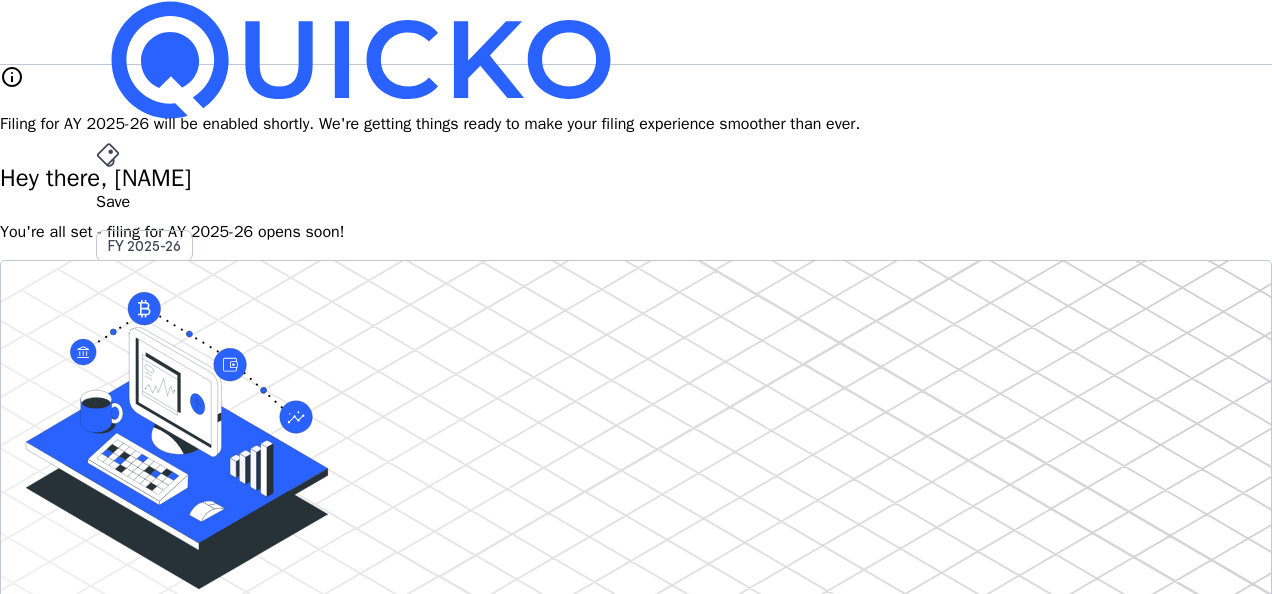 type 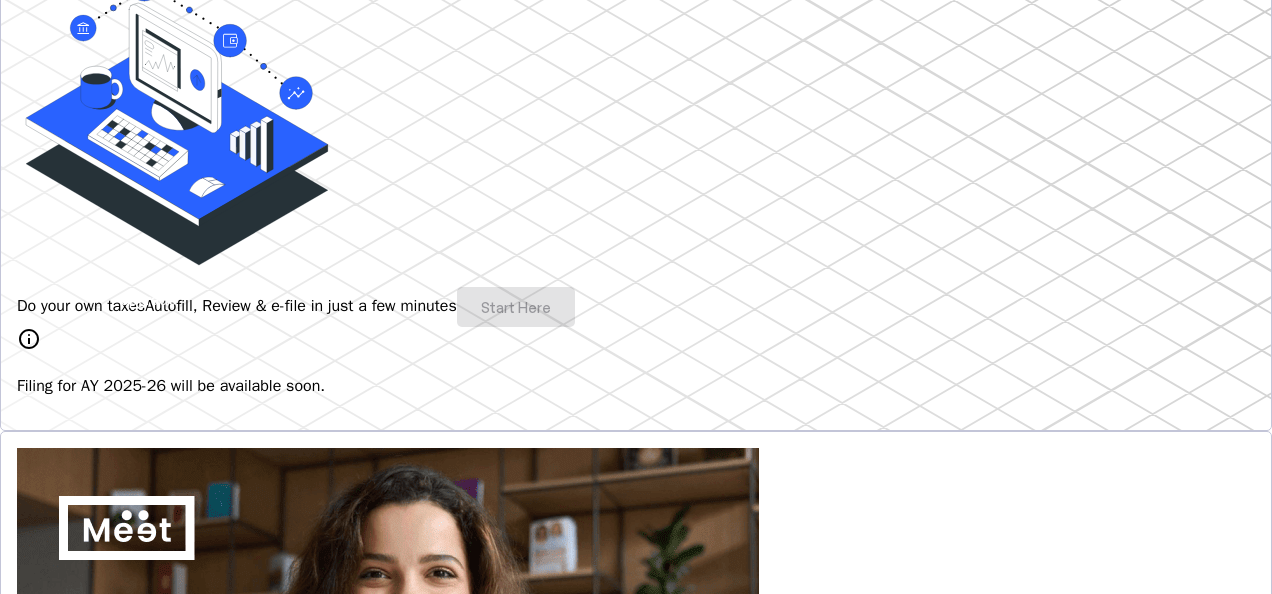 scroll, scrollTop: 320, scrollLeft: 0, axis: vertical 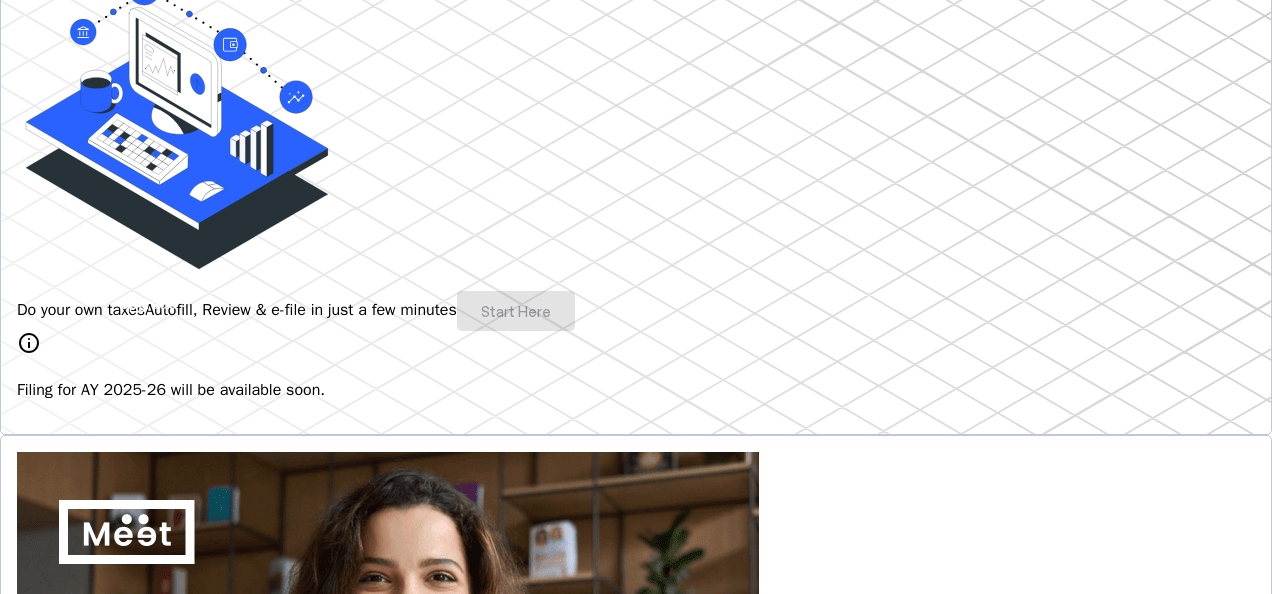 click on "Do your own taxes   Autofill, Review & e-file in just a few minutes   Start Here" at bounding box center (636, 311) 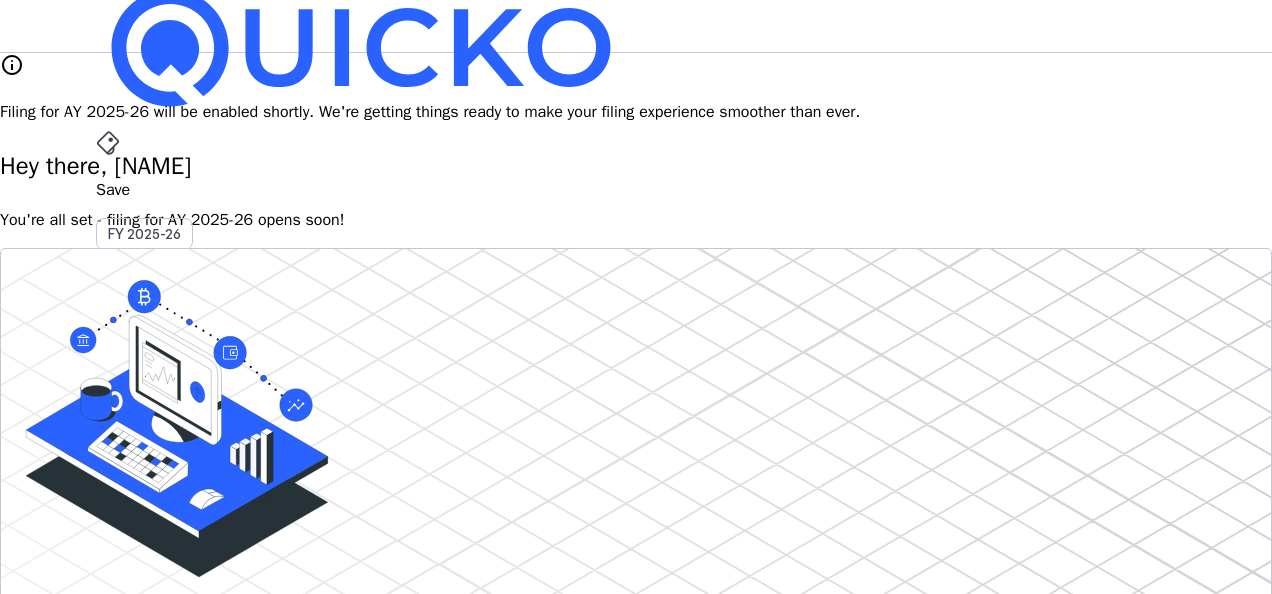 scroll, scrollTop: 0, scrollLeft: 0, axis: both 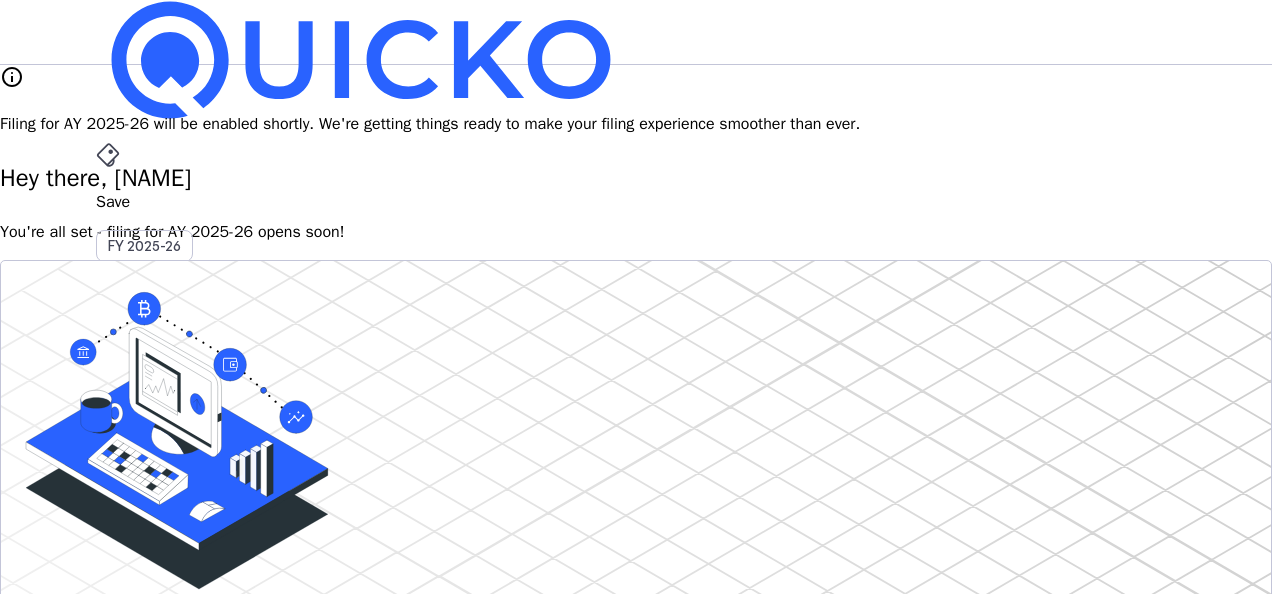 click on "Pay" at bounding box center [636, 202] 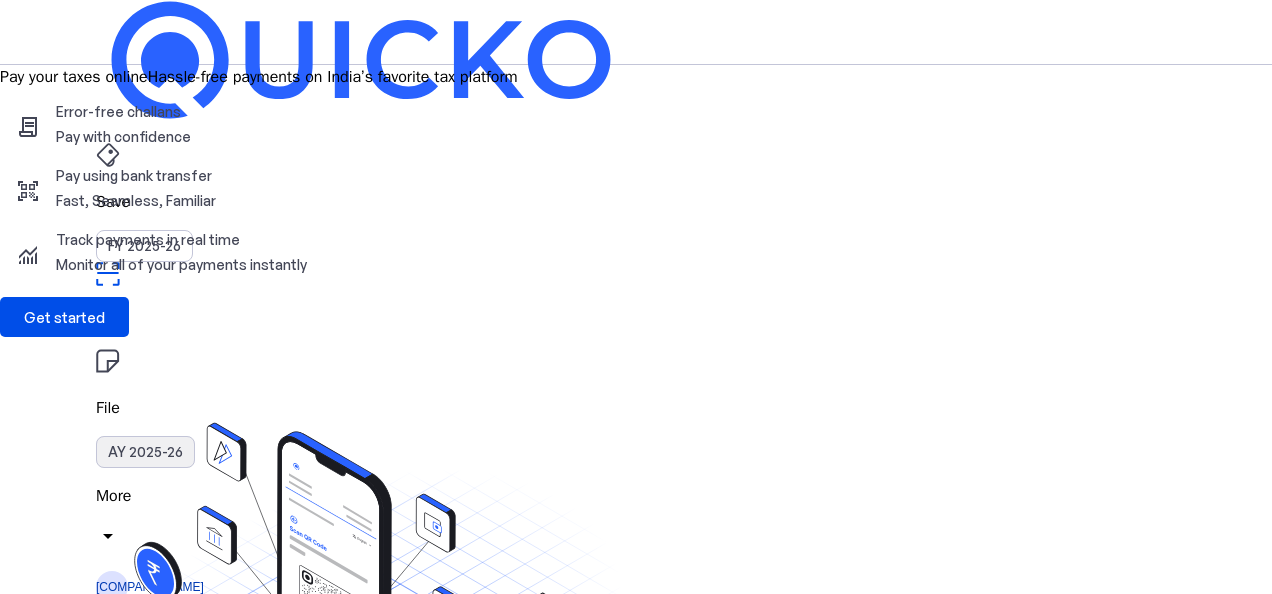 click on "AY 2025-26" at bounding box center (145, 452) 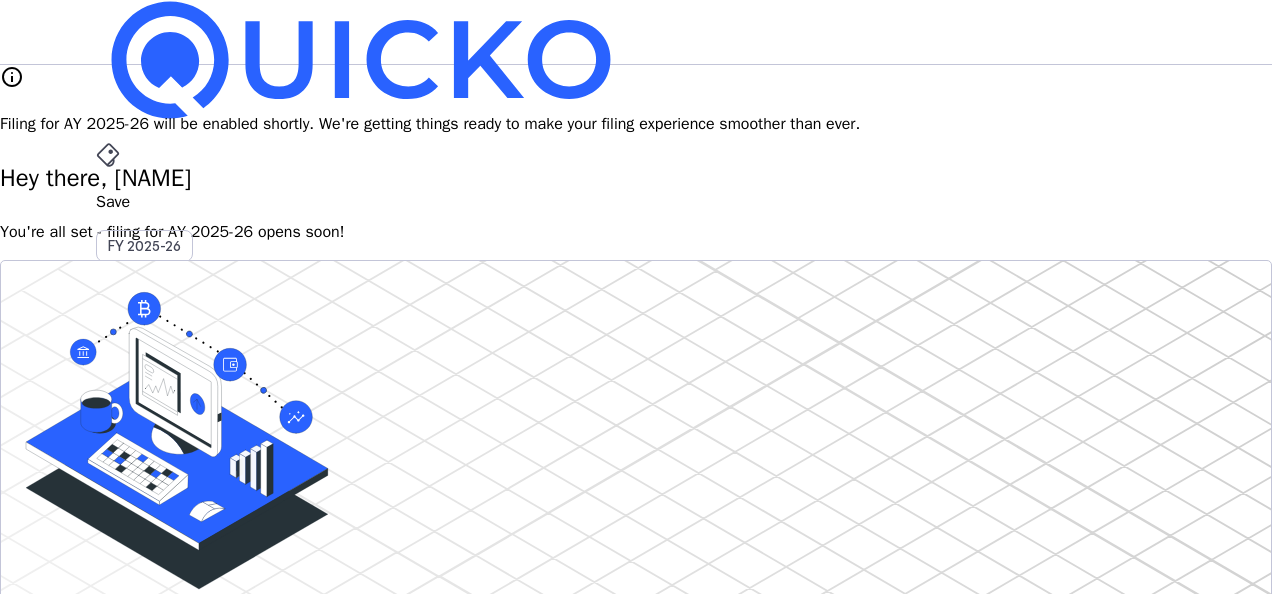 click on "Save FY 2025-26  Pay   File AY 2025-26  More  arrow_drop_down  [COMPANY_NAME]   Upgrade" at bounding box center (636, 32) 